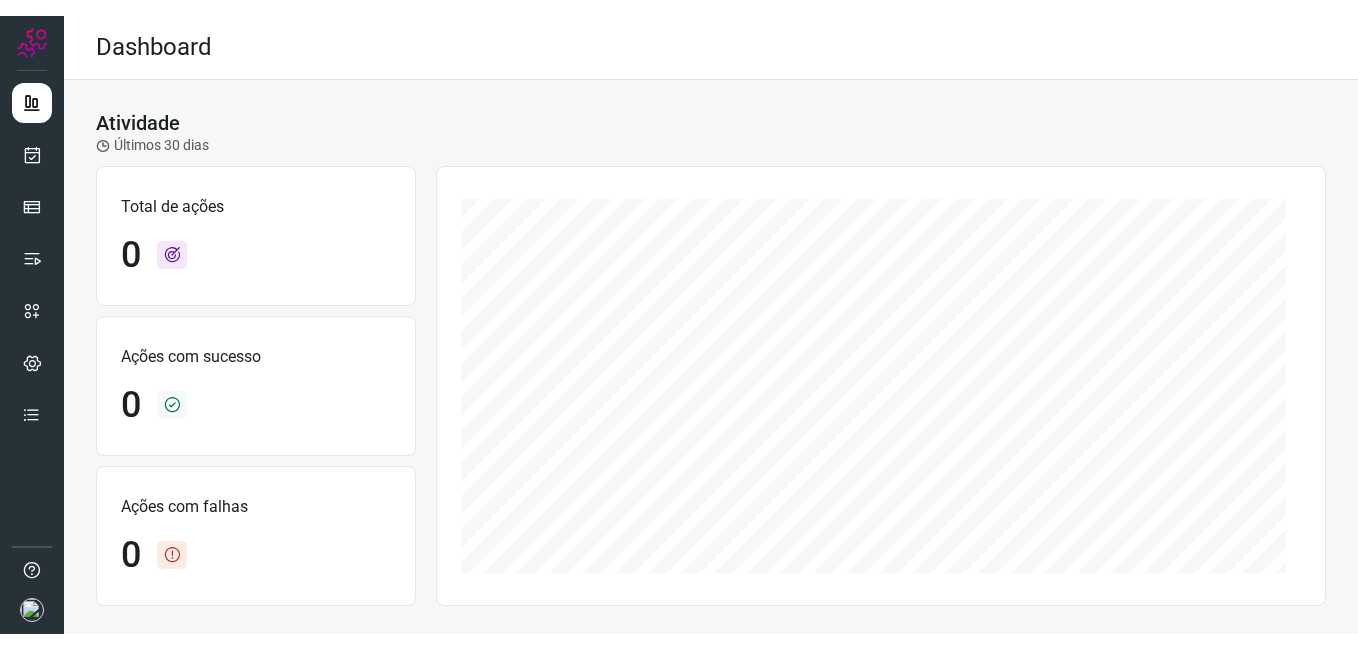 scroll, scrollTop: 0, scrollLeft: 0, axis: both 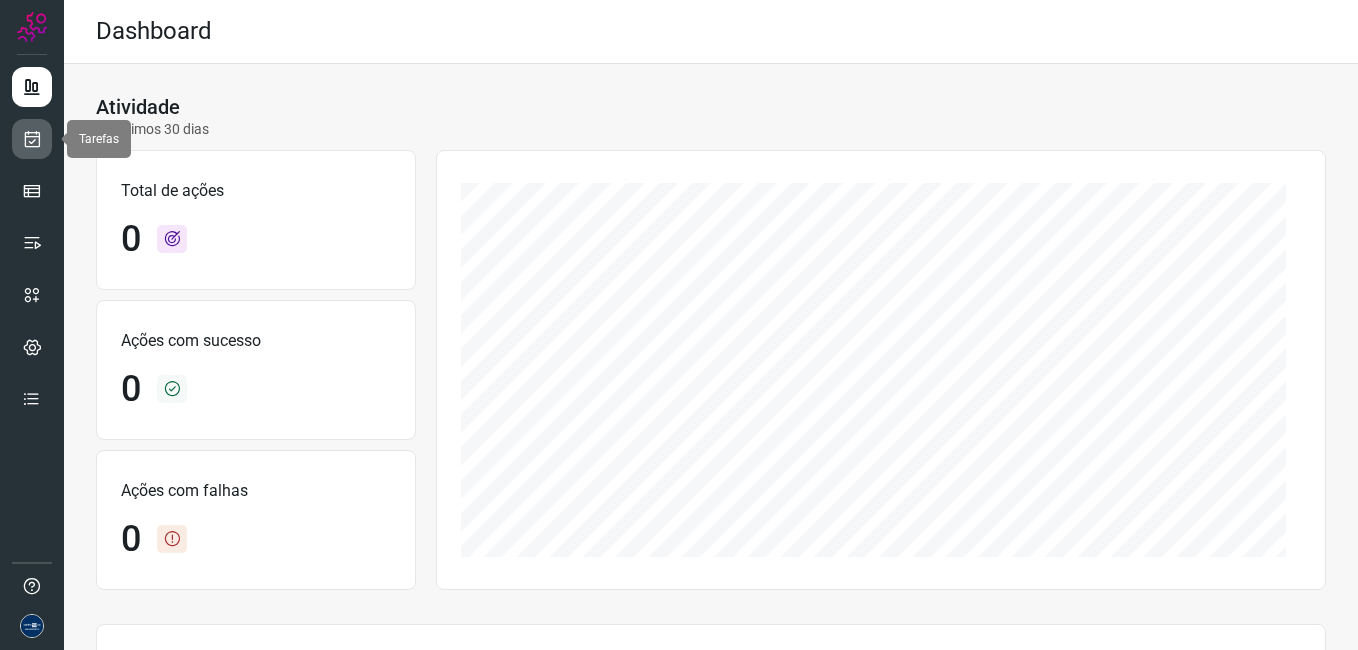 click at bounding box center (32, 139) 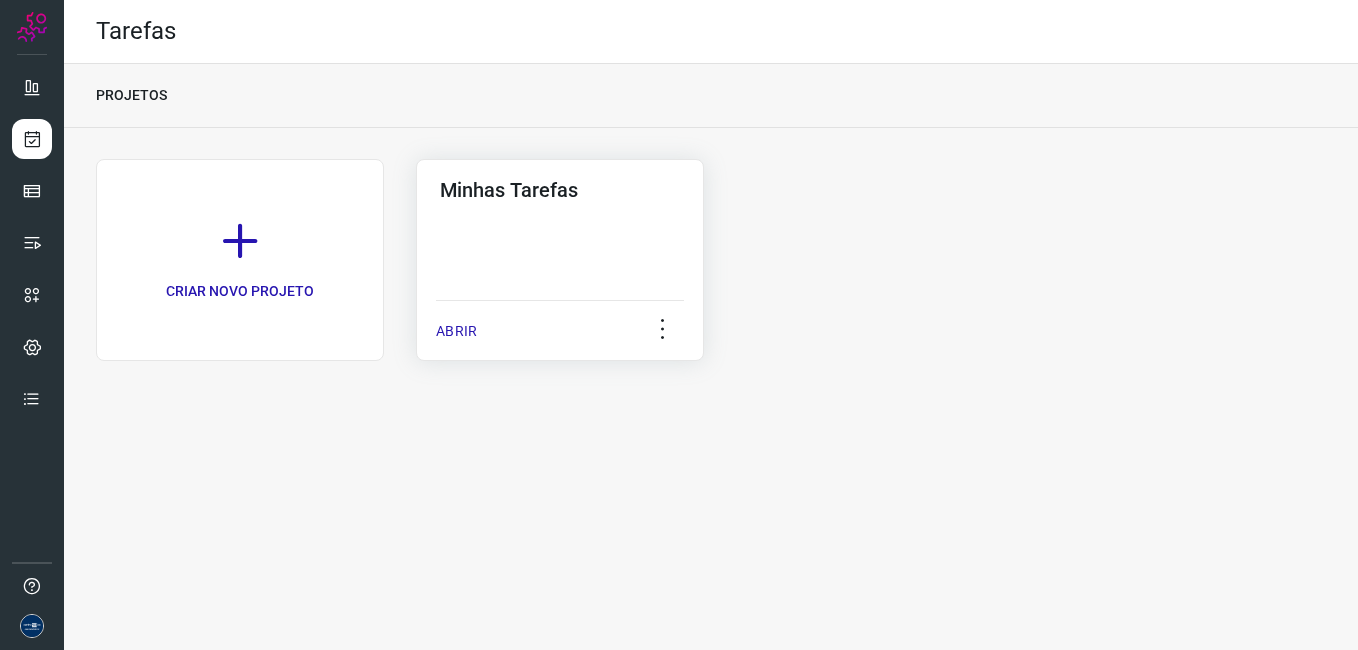 click on "ABRIR" at bounding box center [456, 331] 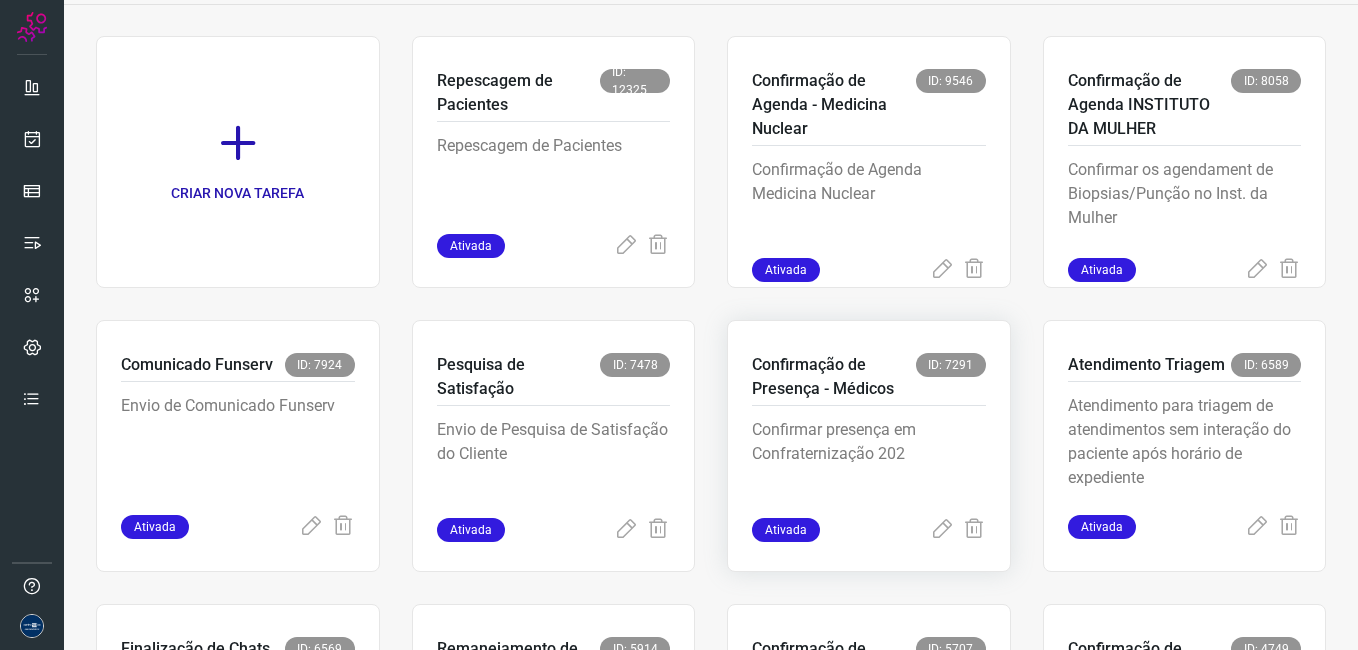 scroll, scrollTop: 379, scrollLeft: 0, axis: vertical 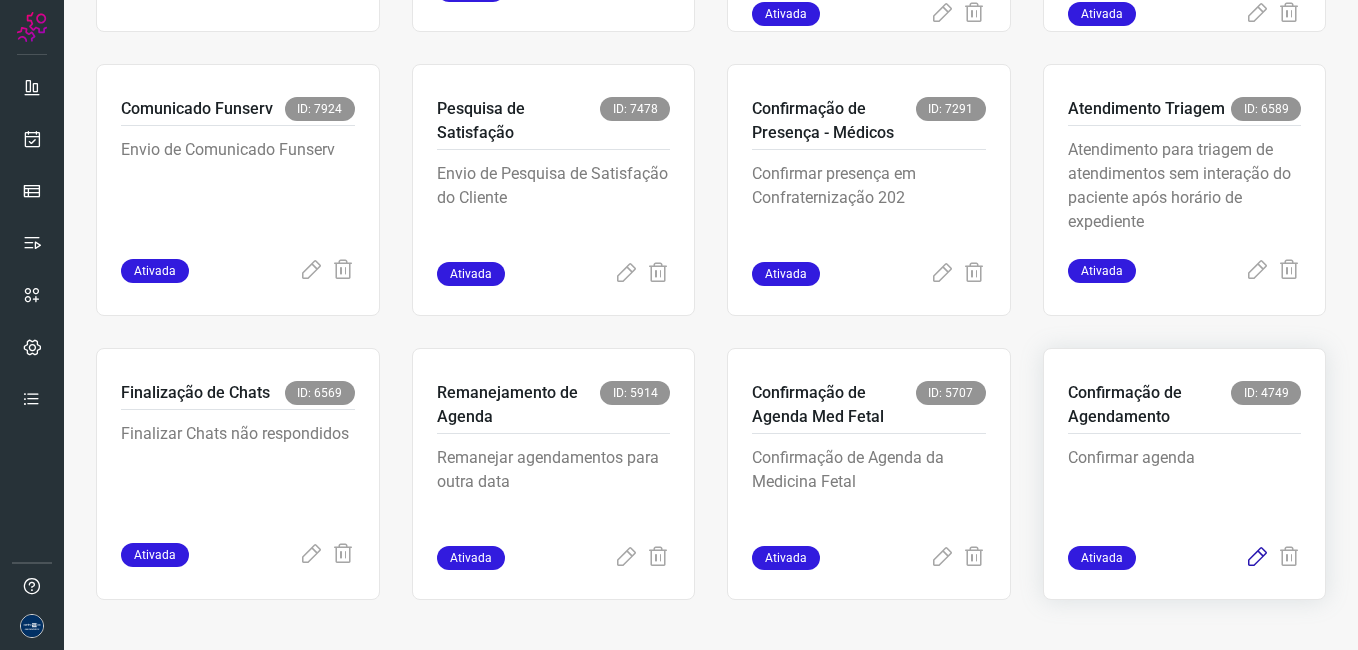 click at bounding box center (1257, 558) 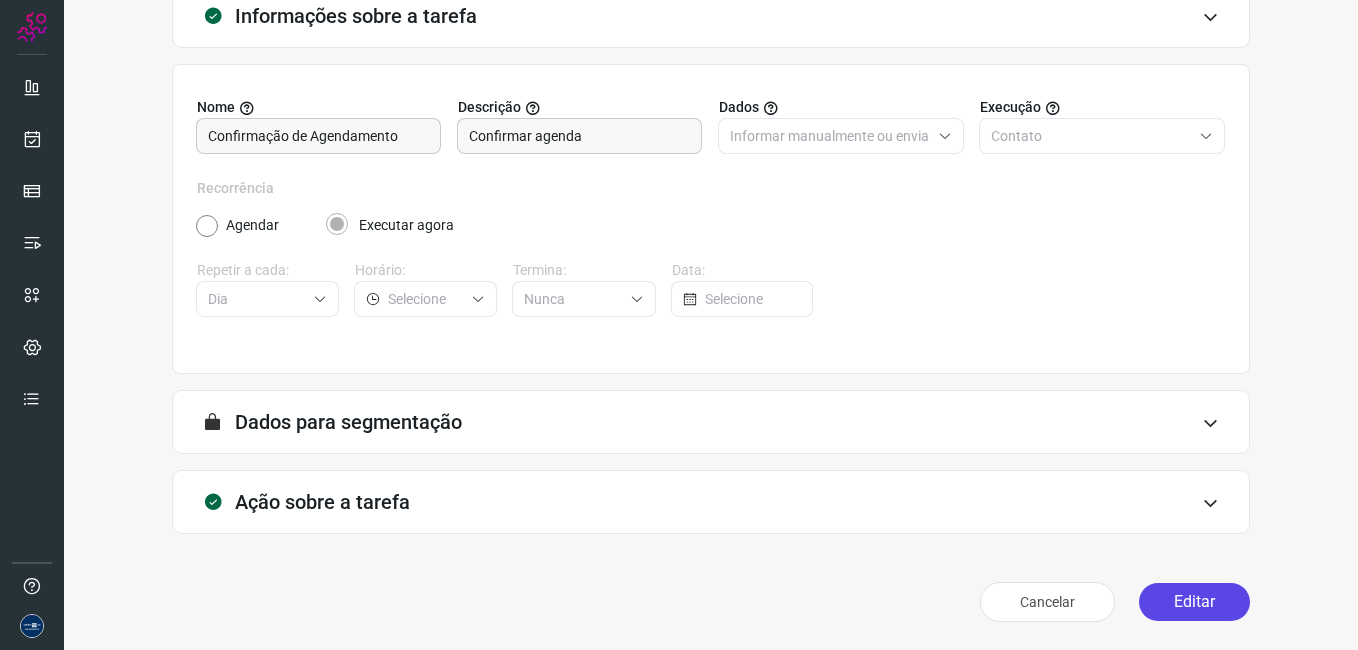 scroll, scrollTop: 131, scrollLeft: 0, axis: vertical 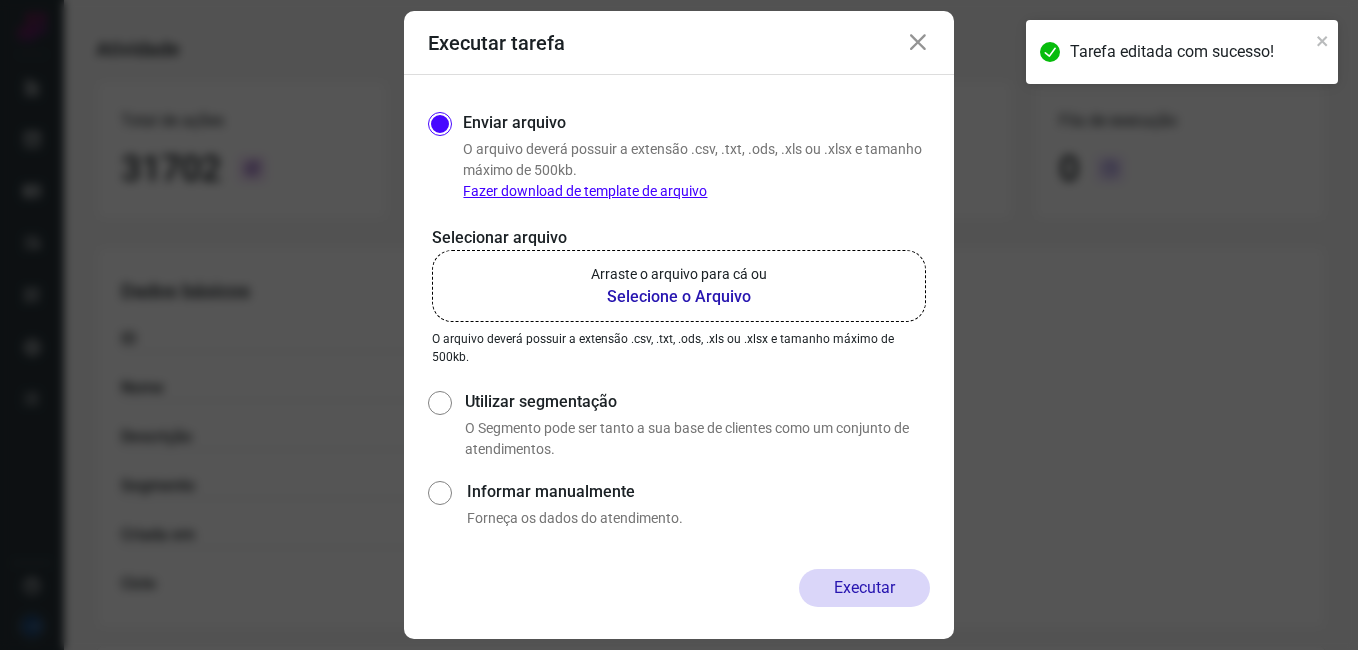 click on "Arraste o arquivo para cá ou Selecione o Arquivo" 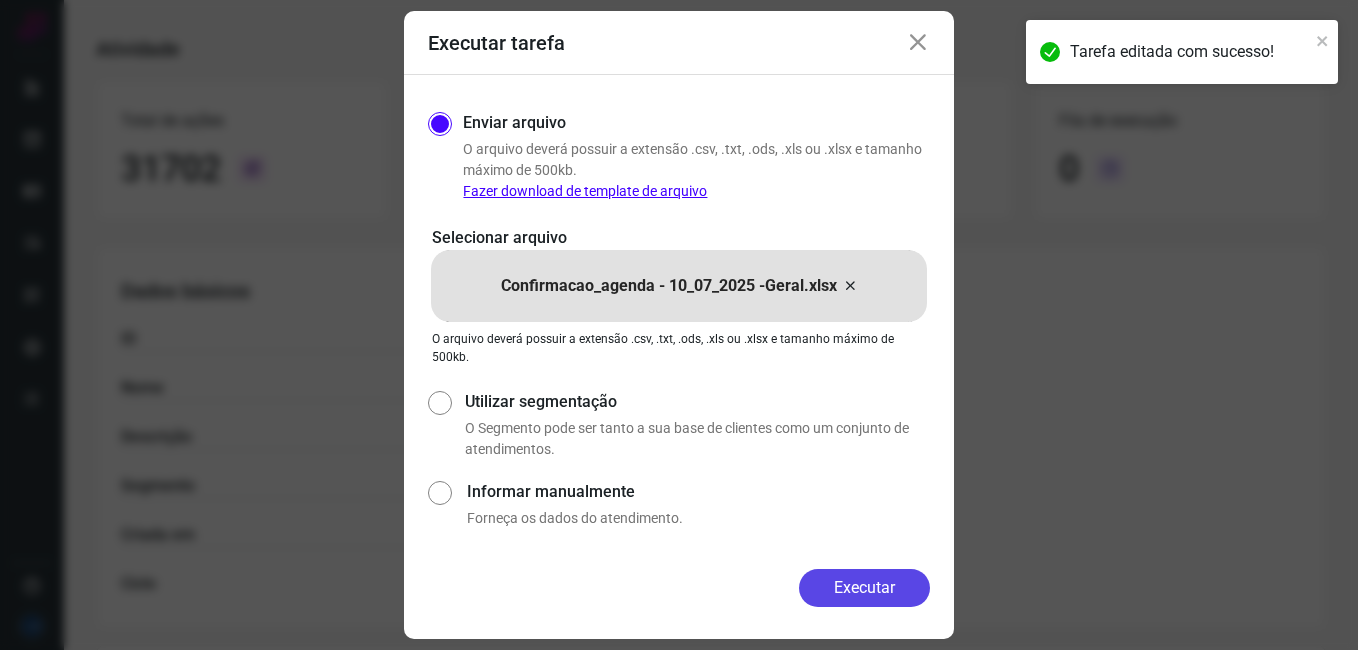 click on "Executar" at bounding box center [864, 588] 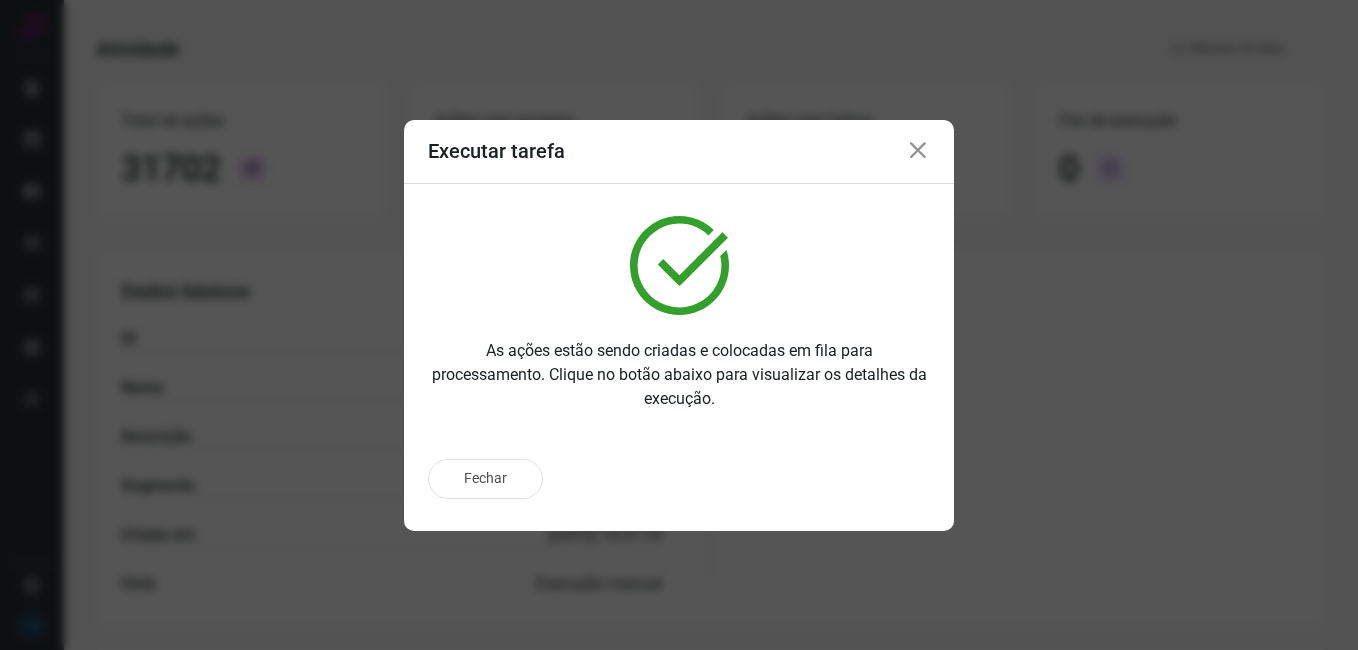 click at bounding box center (918, 151) 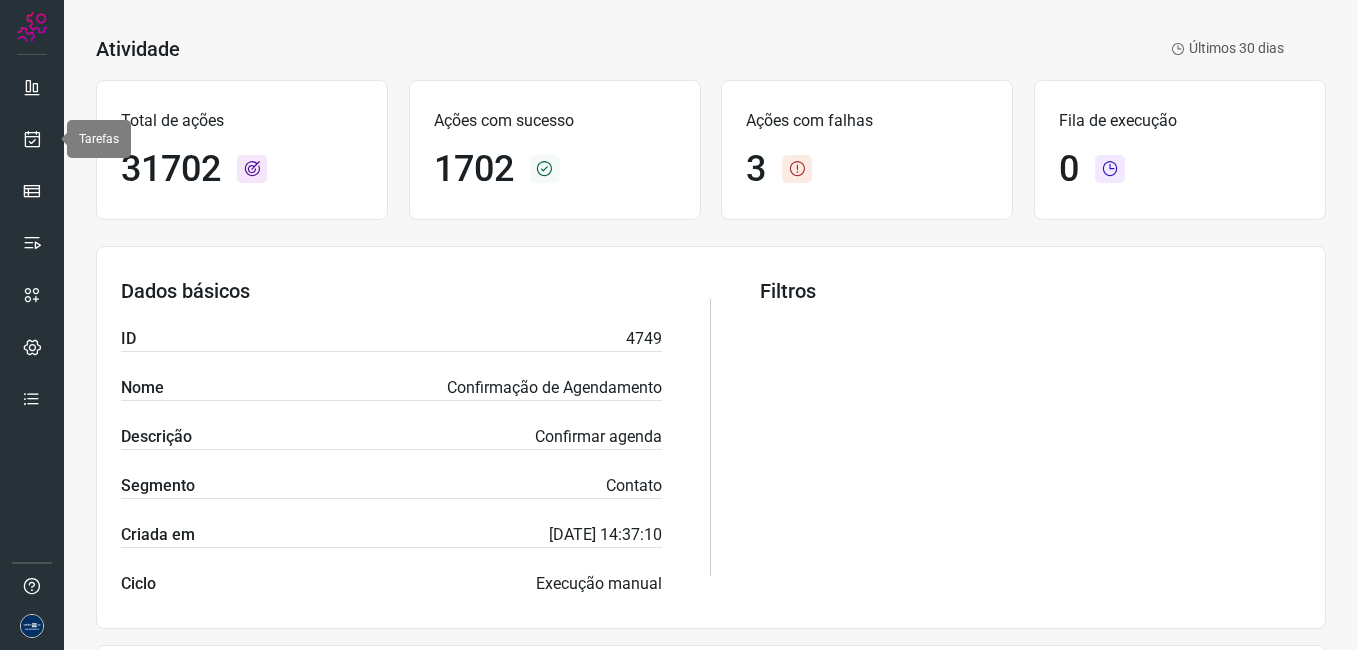 drag, startPoint x: 29, startPoint y: 148, endPoint x: 71, endPoint y: 147, distance: 42.0119 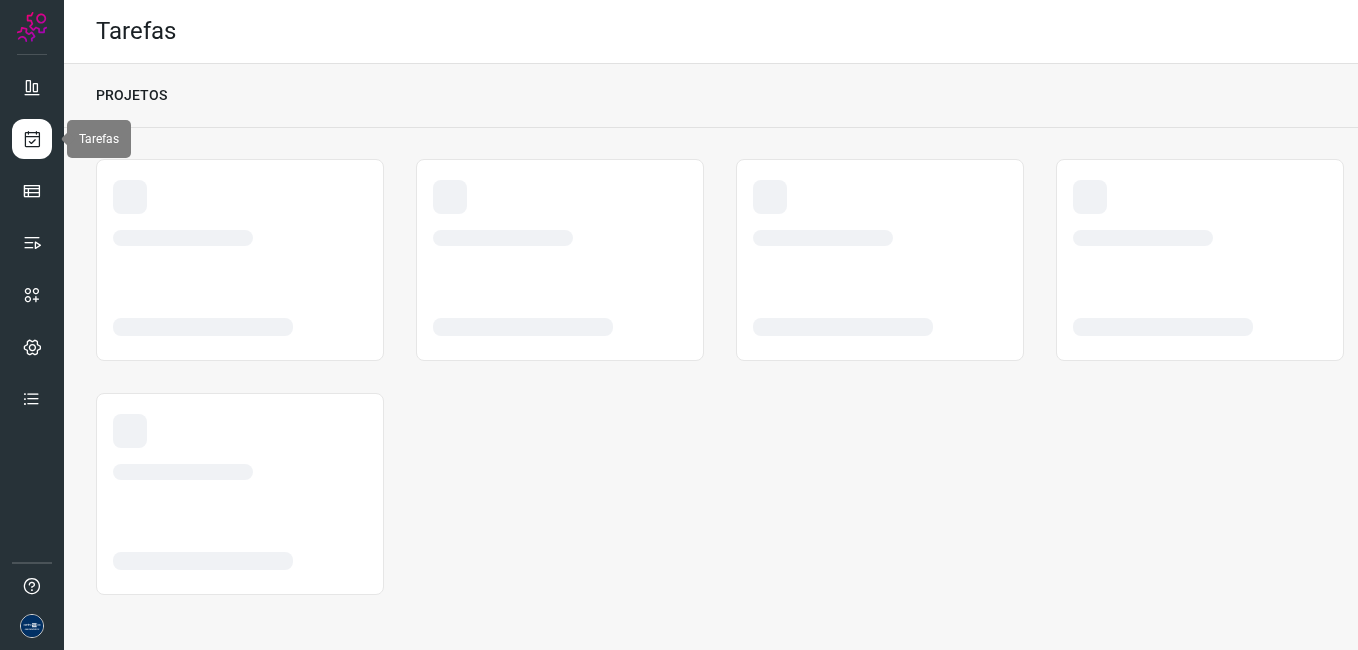 scroll, scrollTop: 0, scrollLeft: 0, axis: both 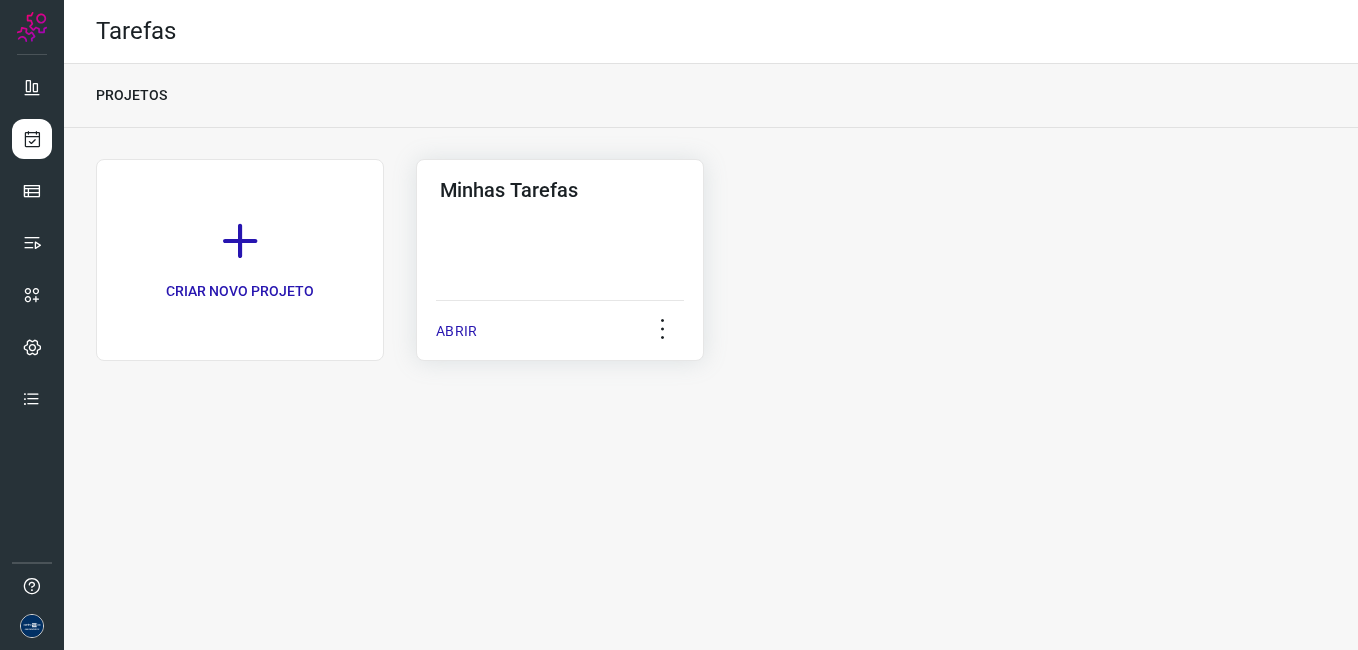click on "ABRIR" at bounding box center (456, 331) 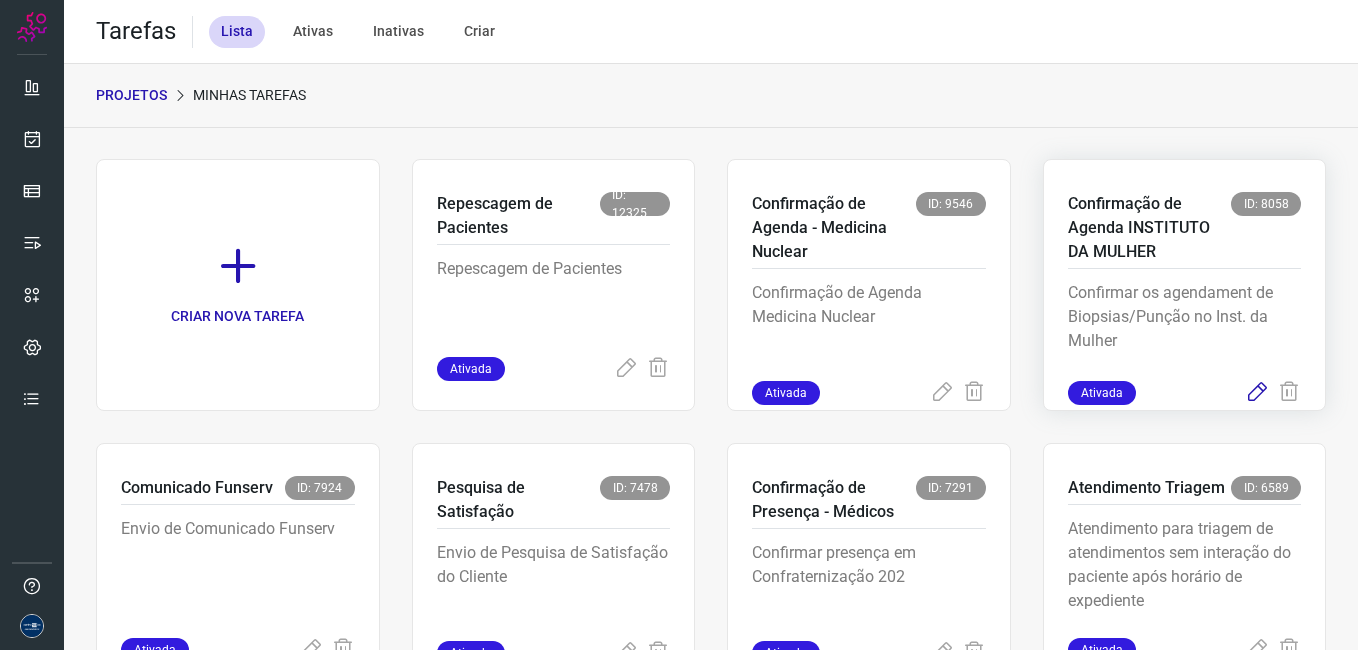 click at bounding box center [1257, 393] 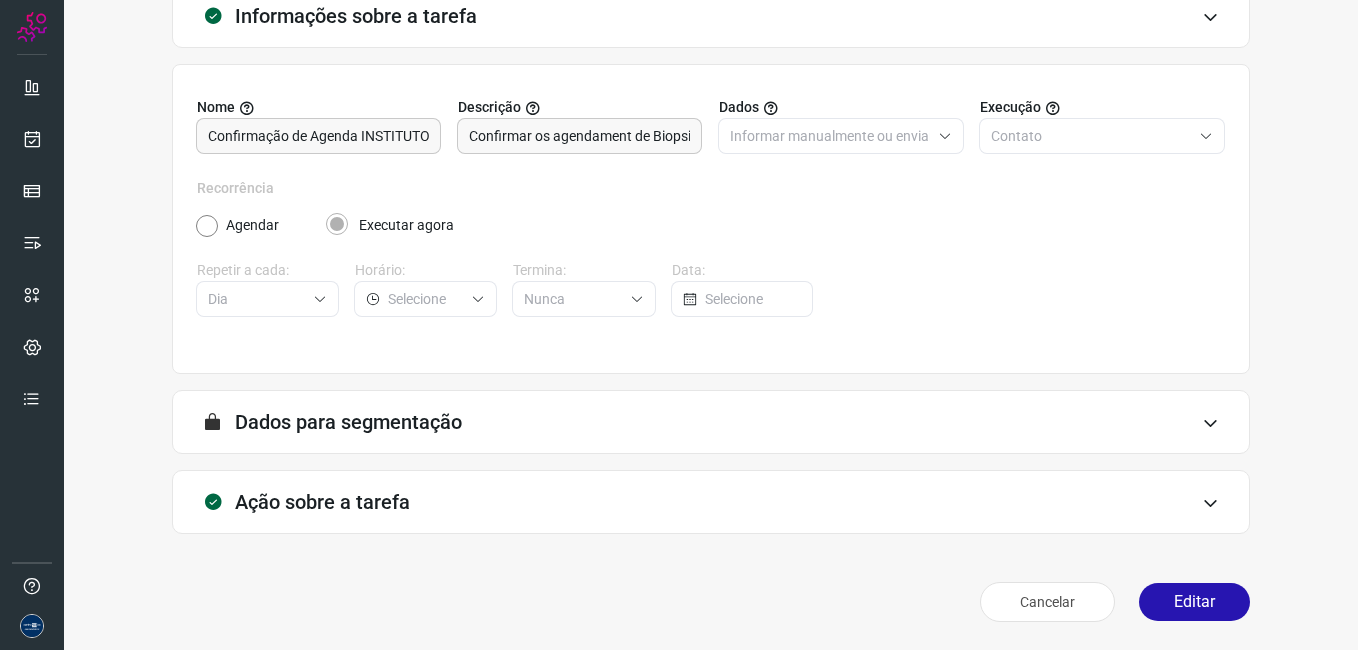scroll, scrollTop: 131, scrollLeft: 0, axis: vertical 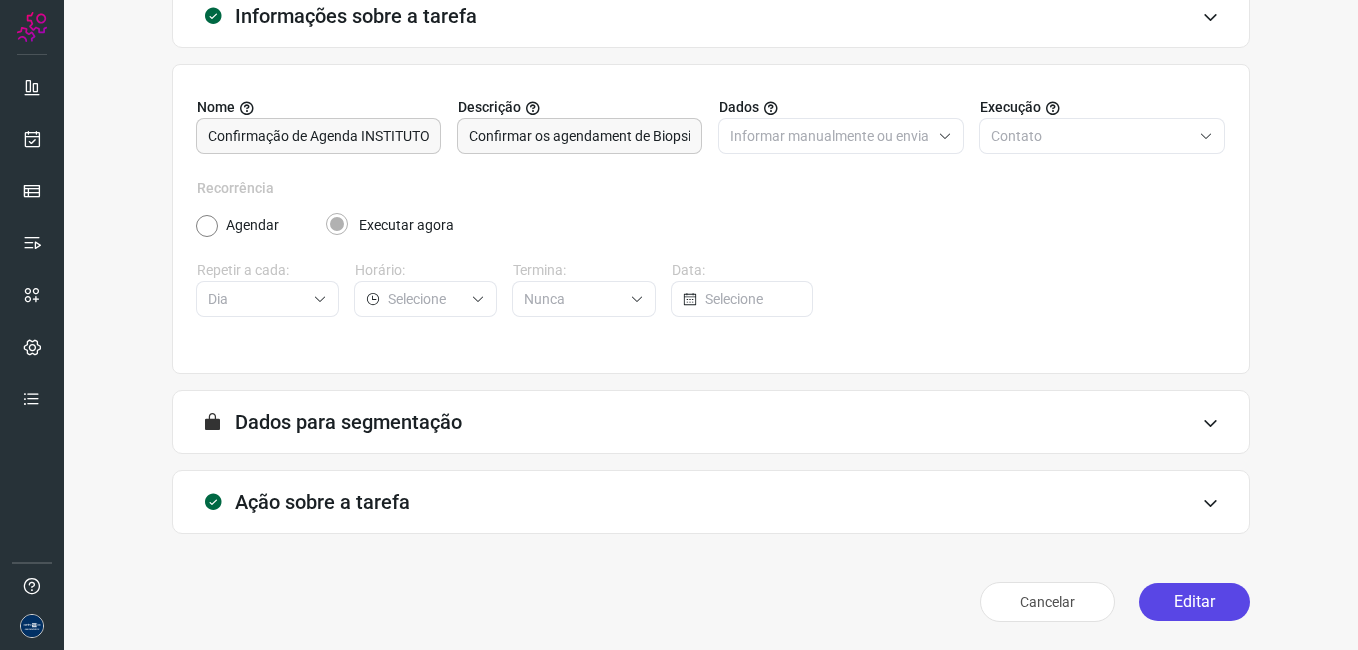 click on "Editar" at bounding box center (1194, 602) 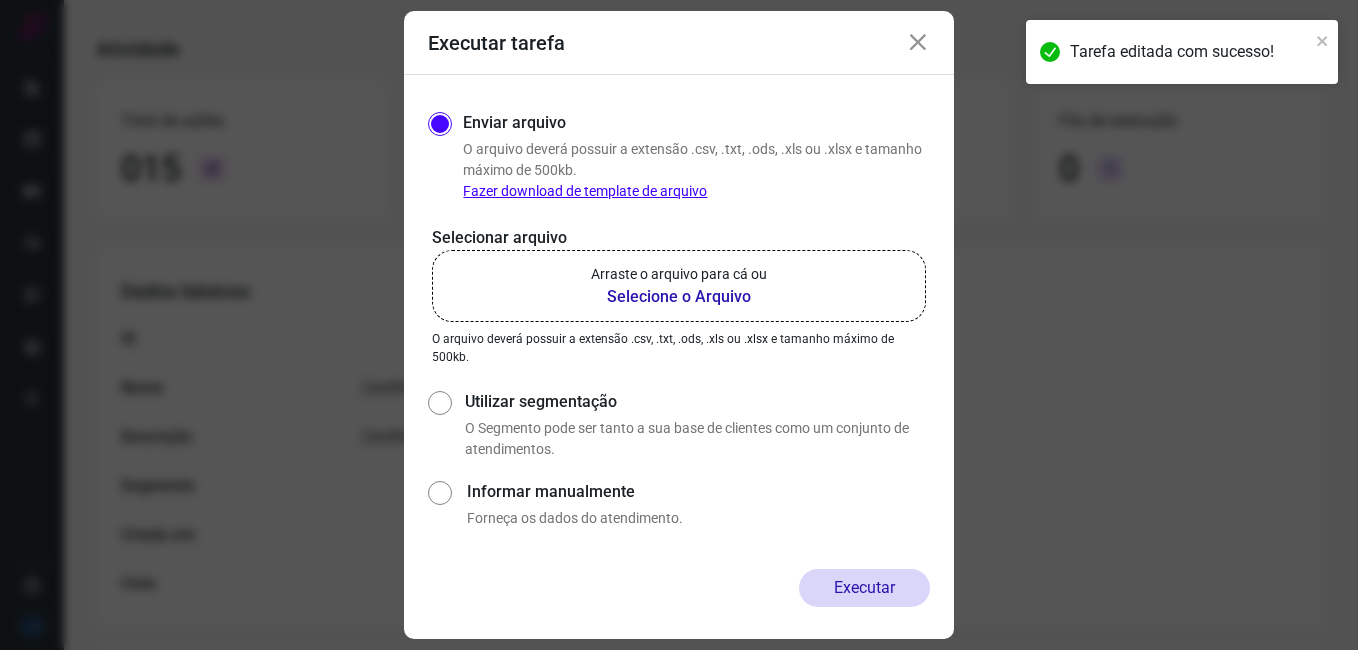 click on "Arraste o arquivo para cá ou" at bounding box center [679, 274] 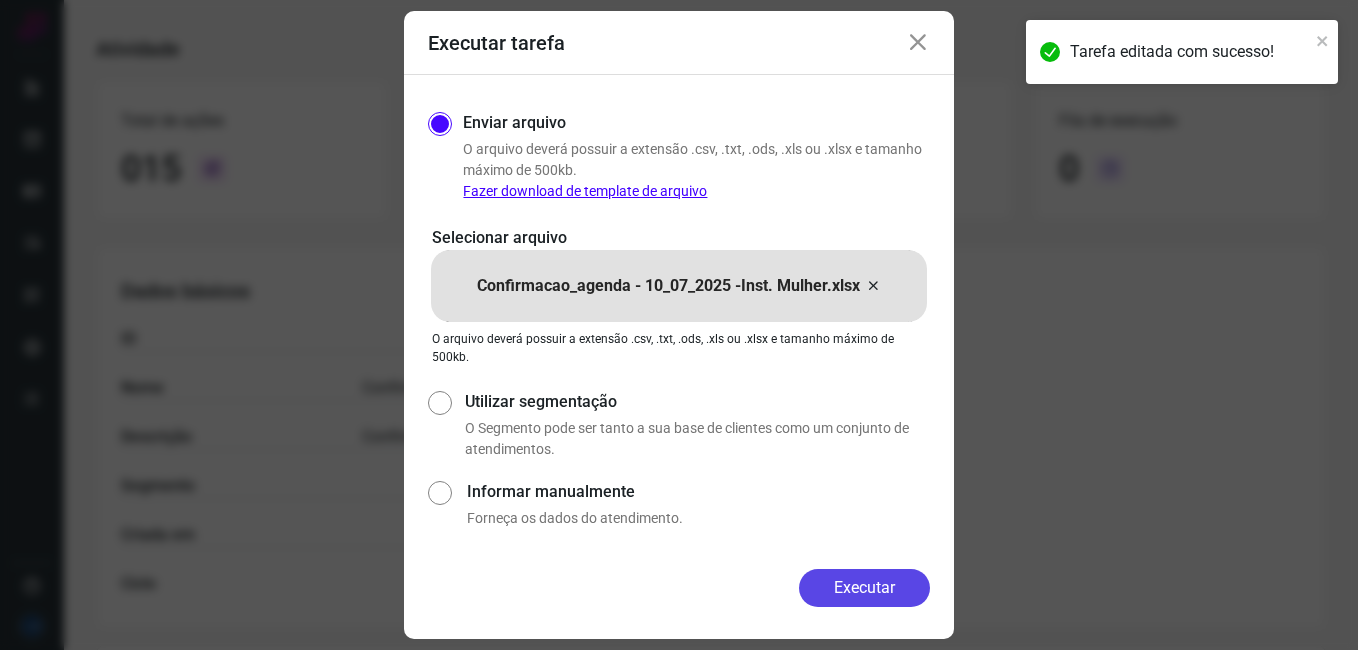 click on "Executar" at bounding box center (864, 588) 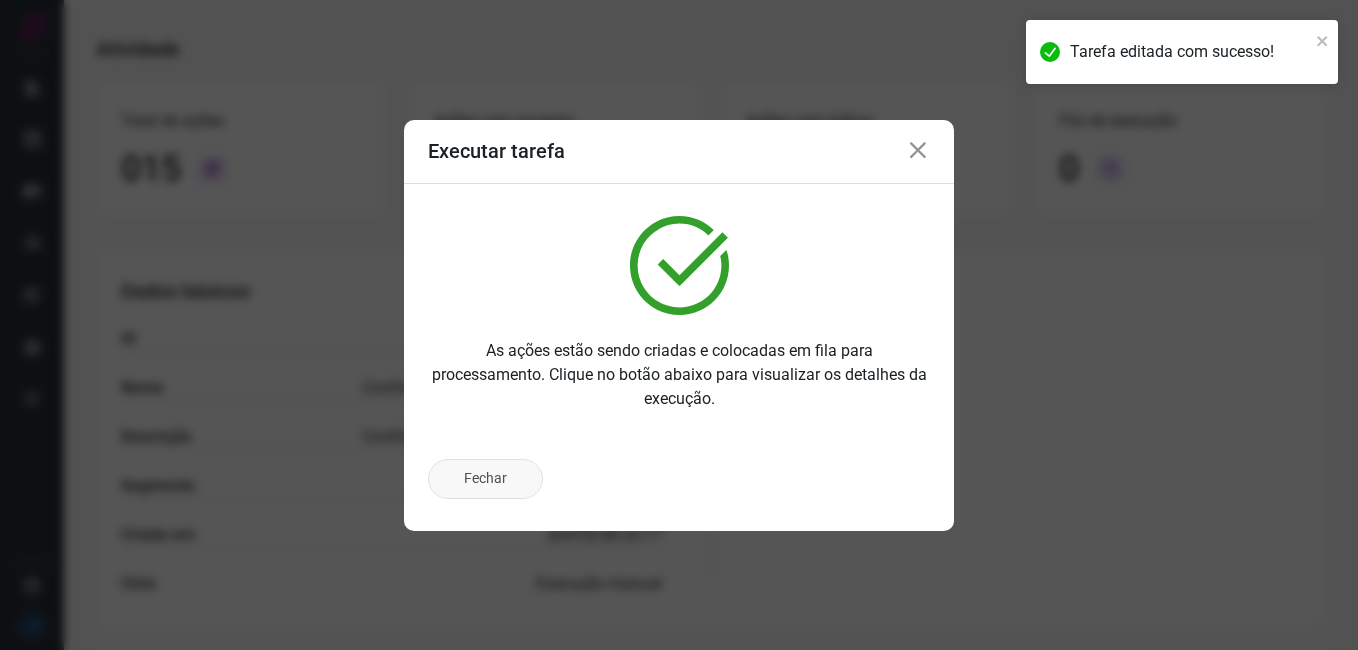 click on "Fechar" at bounding box center (485, 479) 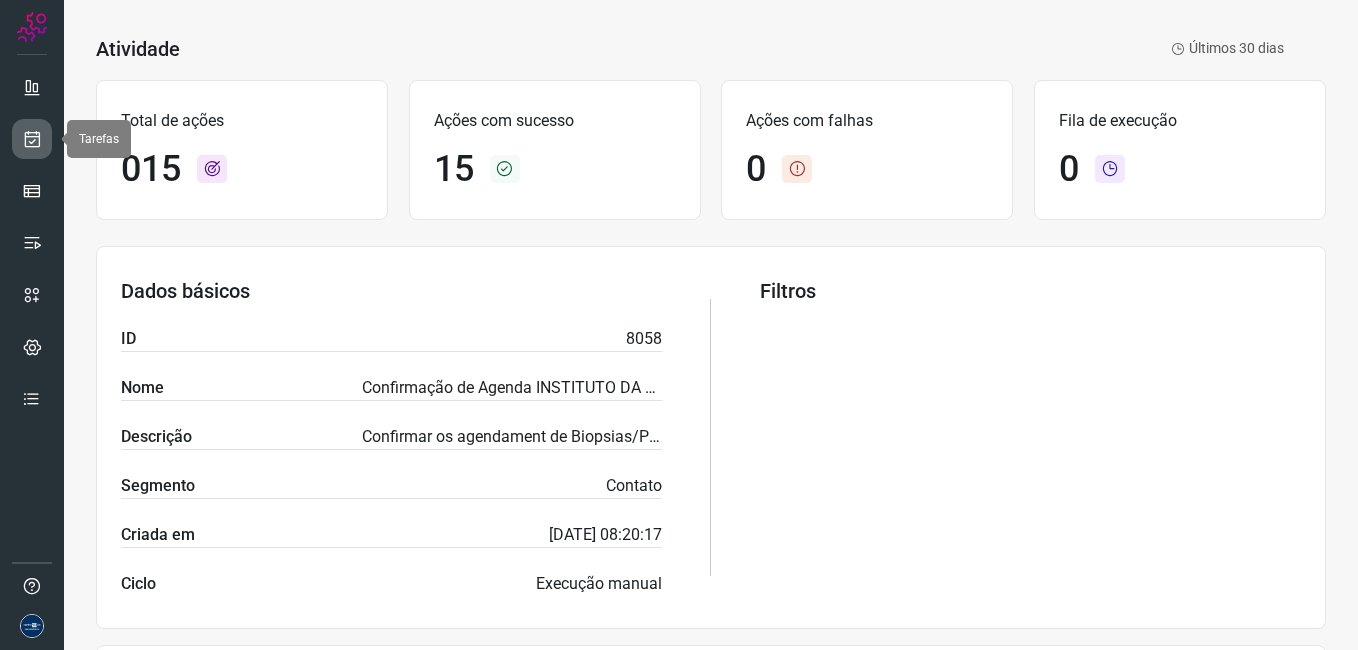 click at bounding box center (32, 139) 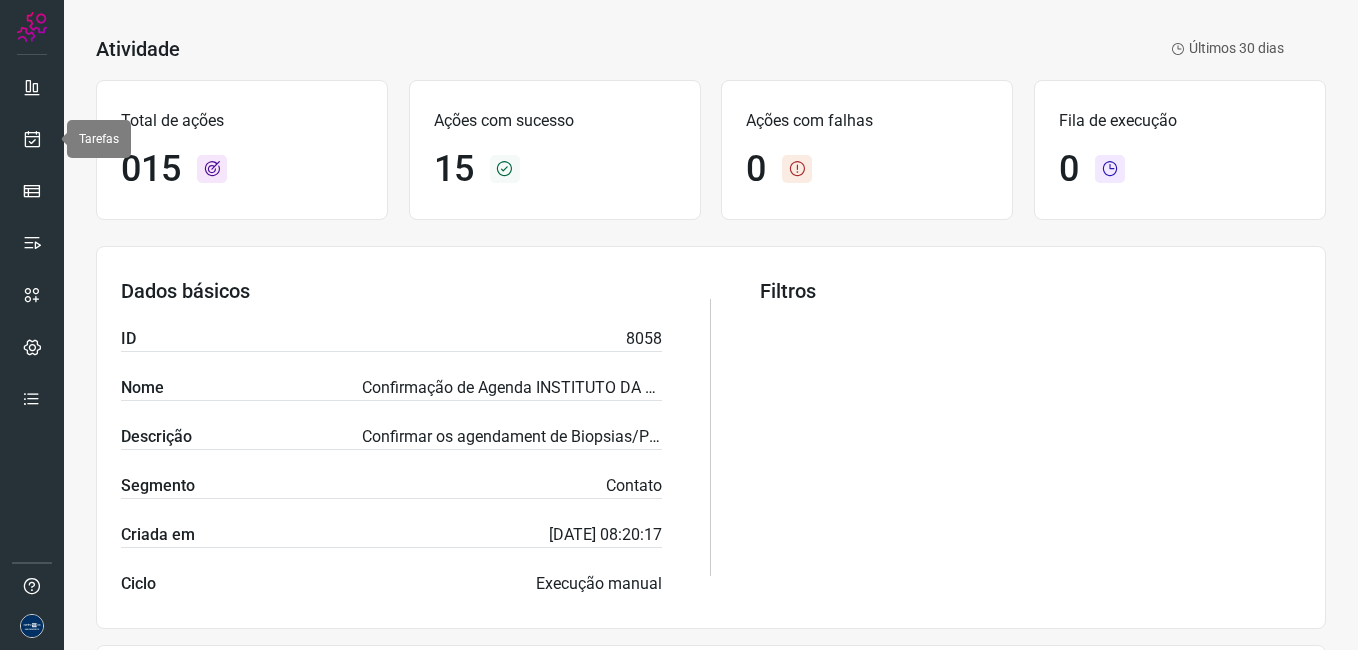 scroll, scrollTop: 0, scrollLeft: 0, axis: both 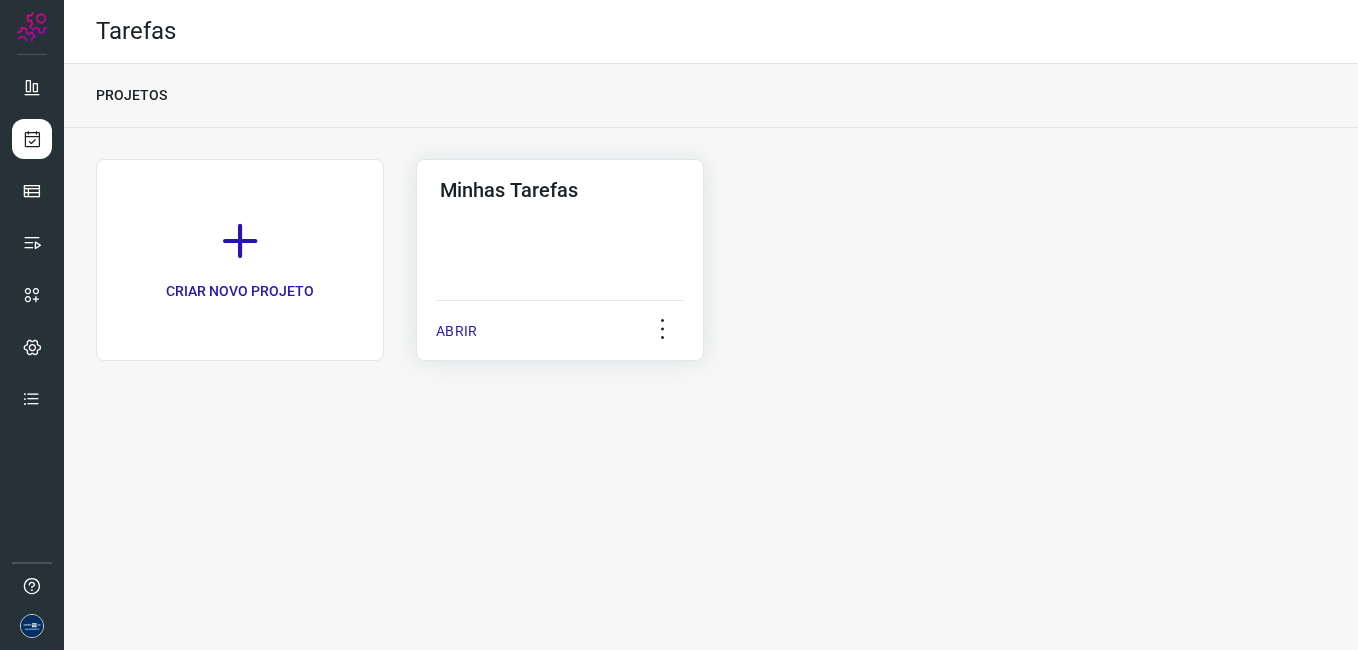 click on "ABRIR" at bounding box center (456, 331) 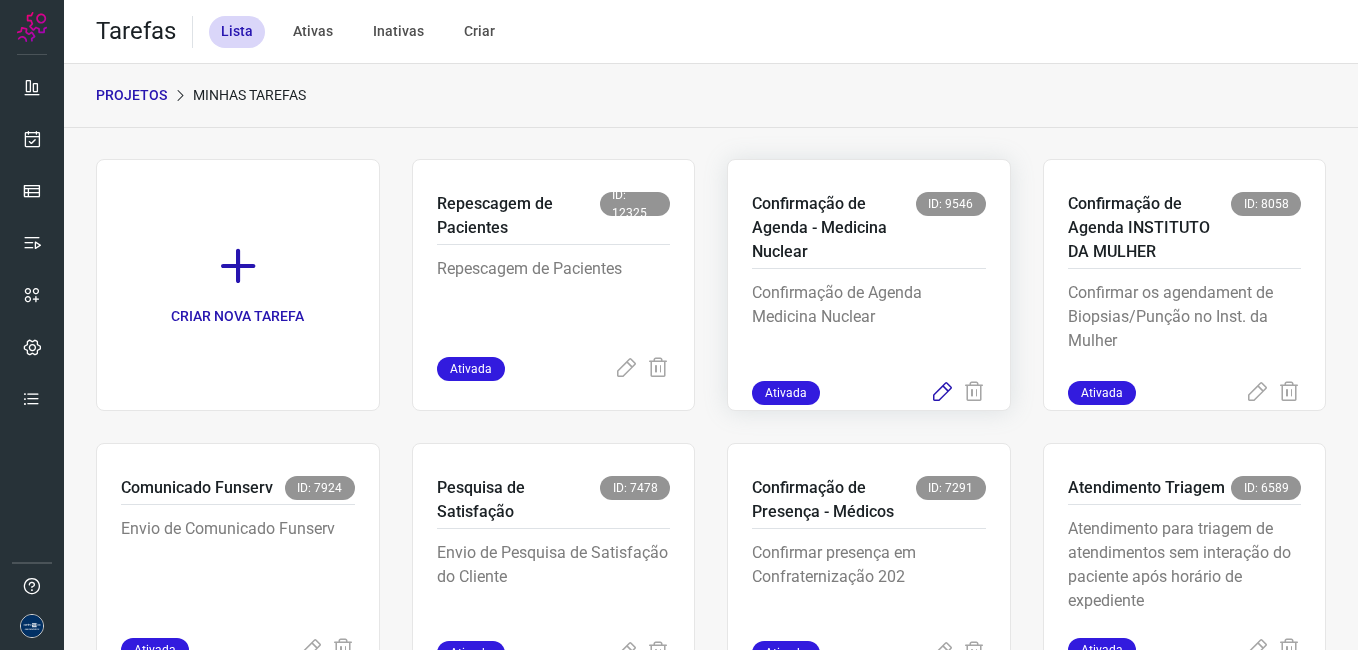 click at bounding box center [942, 393] 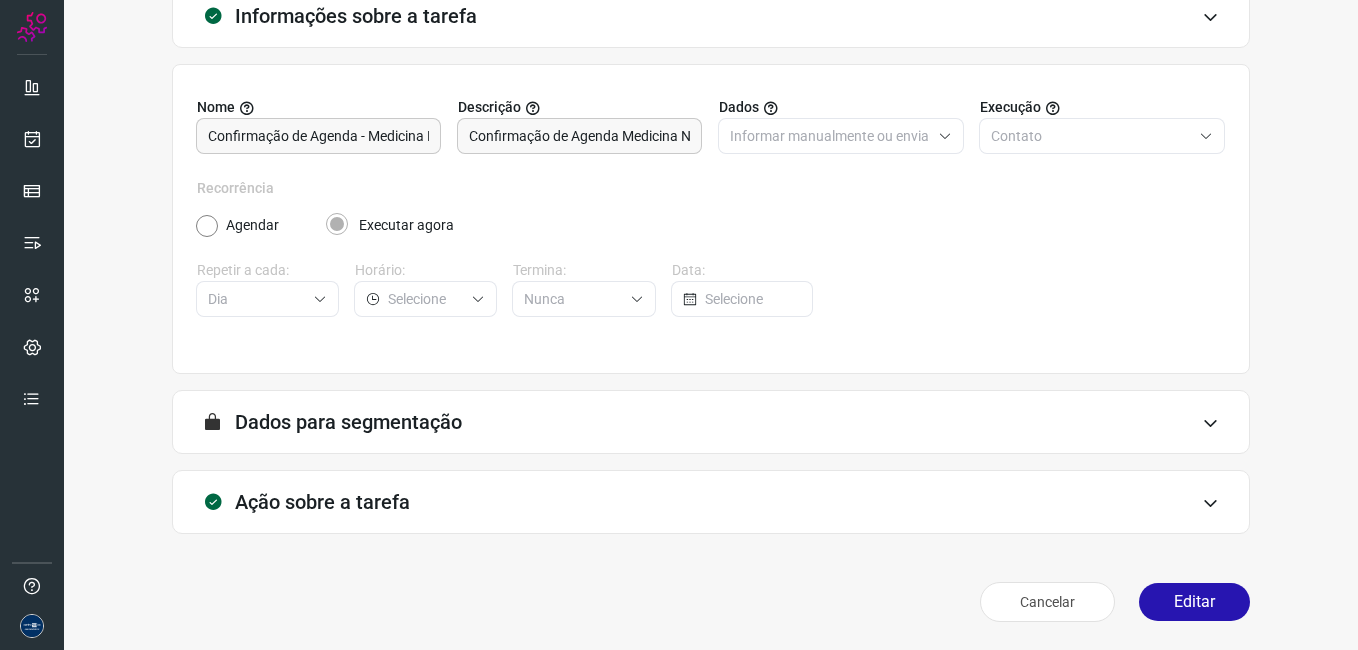 scroll, scrollTop: 131, scrollLeft: 0, axis: vertical 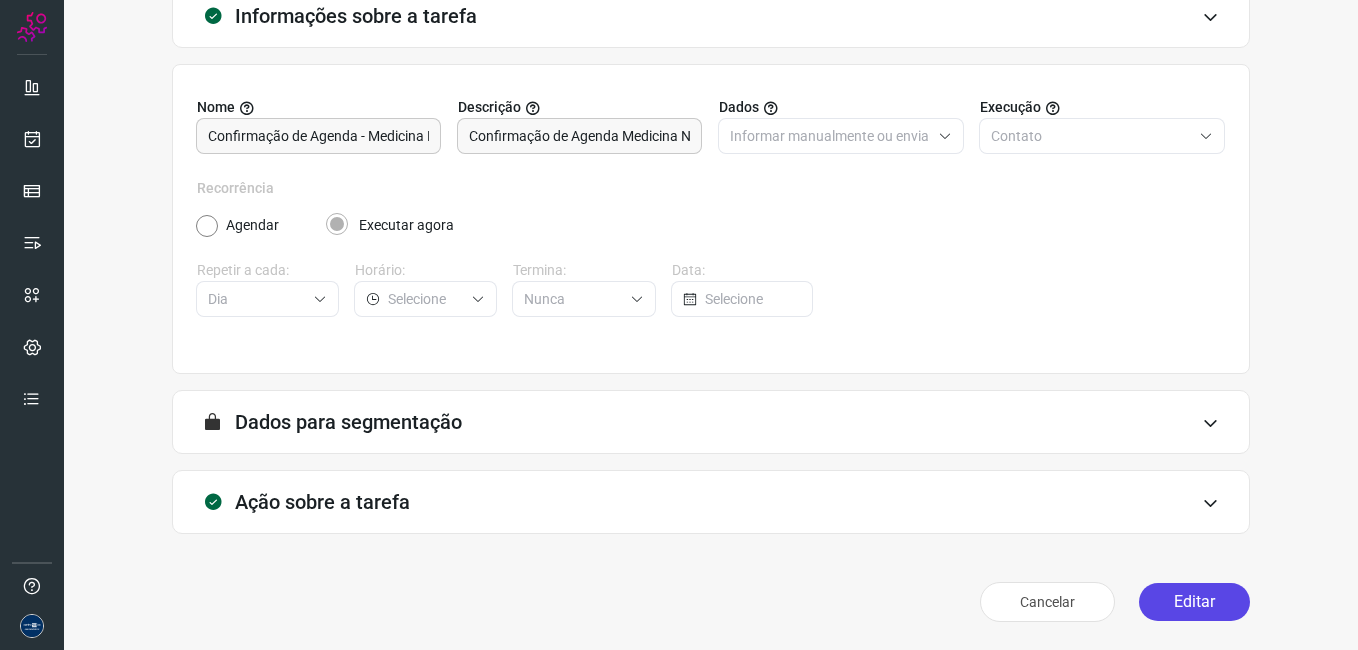click on "Editar" at bounding box center (1194, 602) 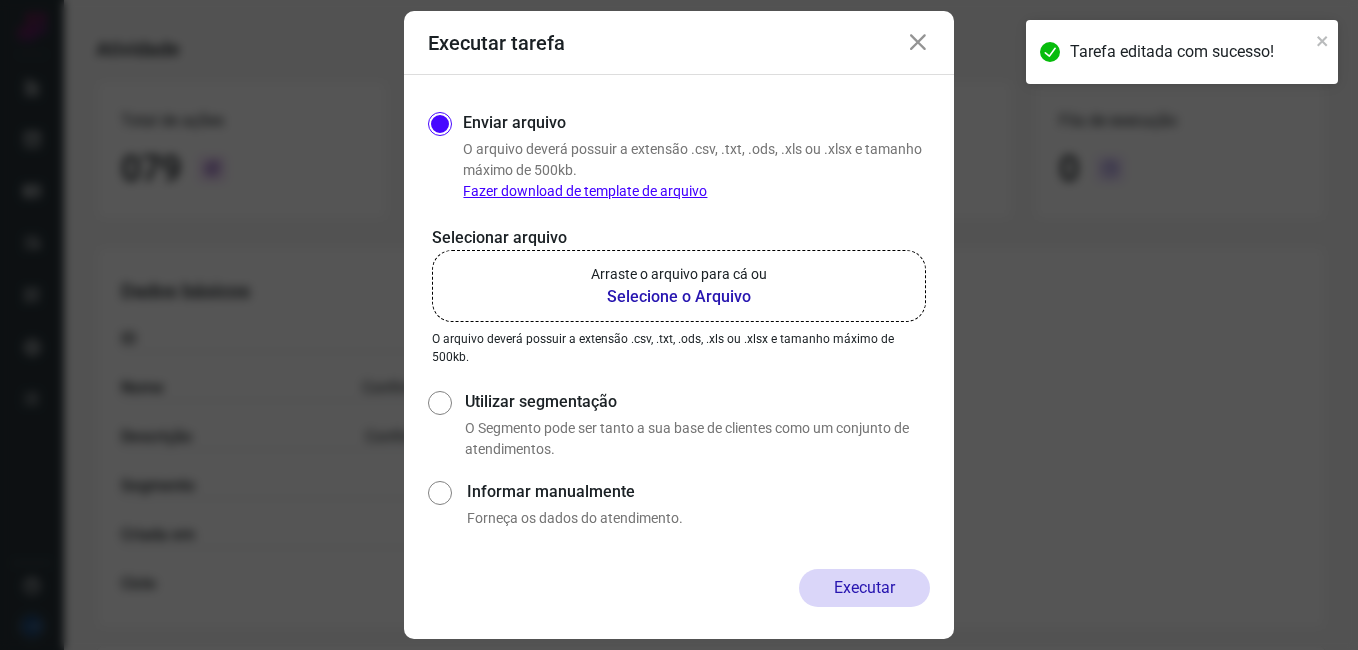 click on "Selecione o Arquivo" at bounding box center (679, 297) 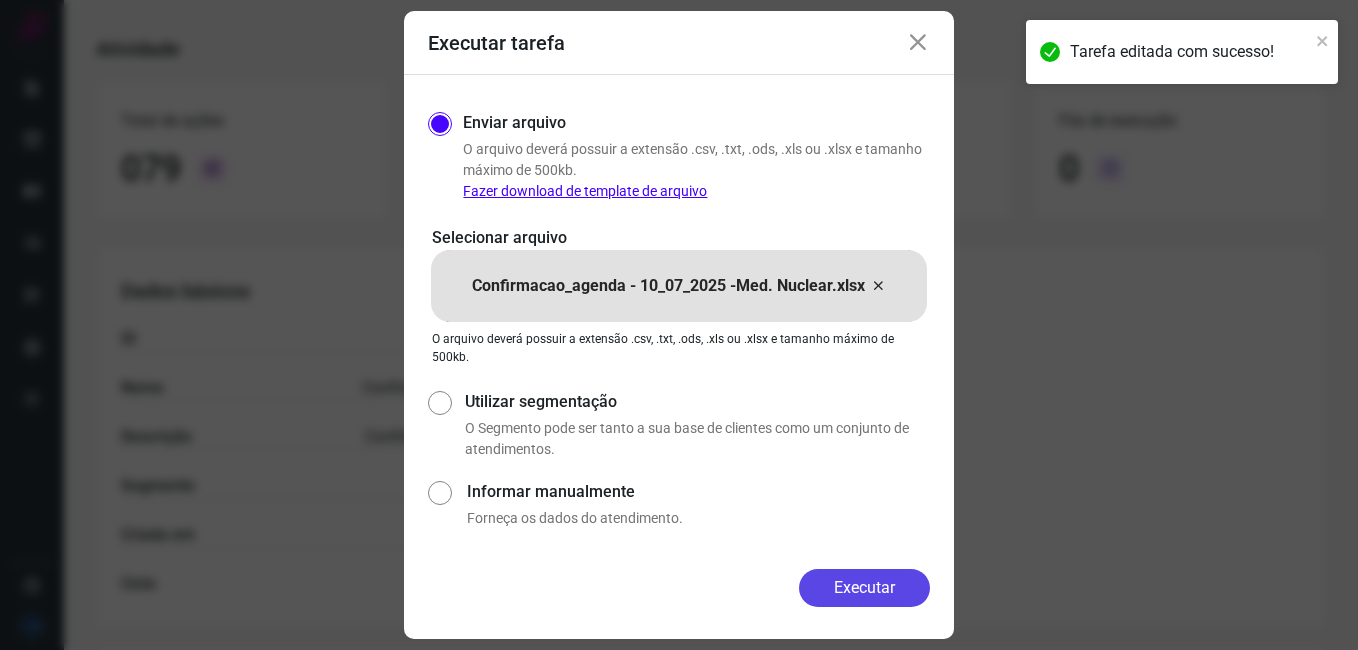 click on "Executar" at bounding box center (864, 588) 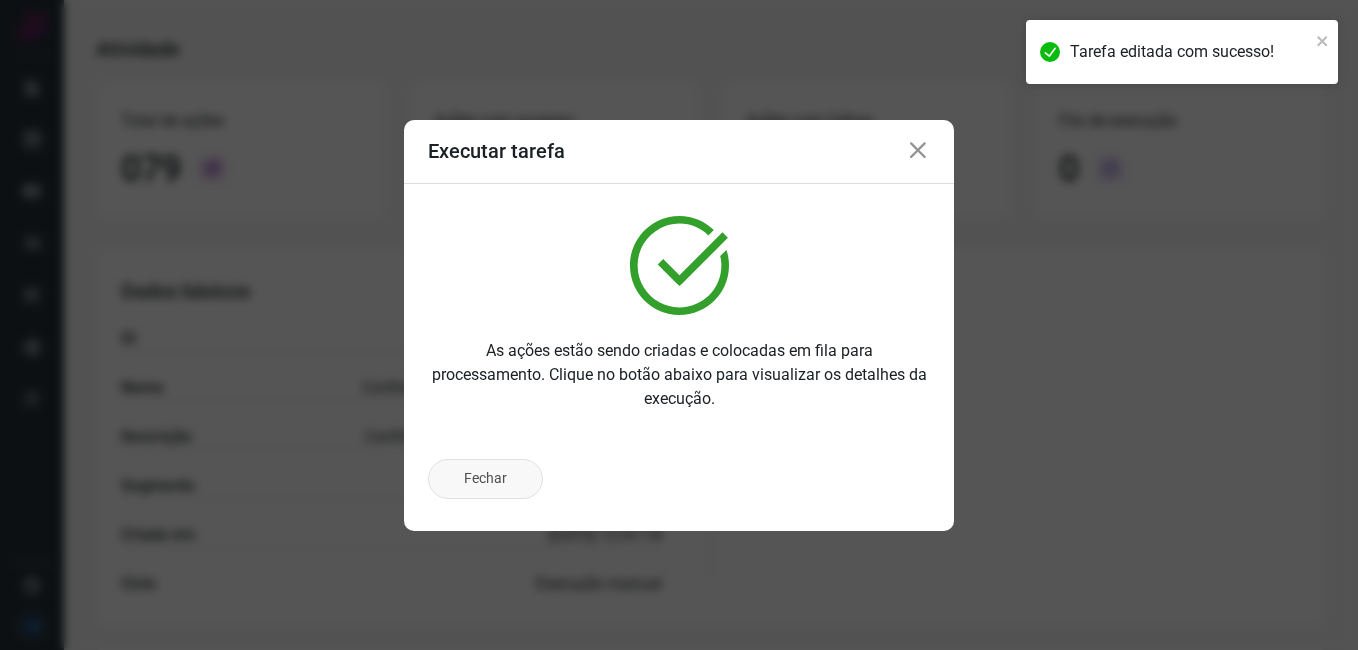 click on "Fechar" at bounding box center (485, 479) 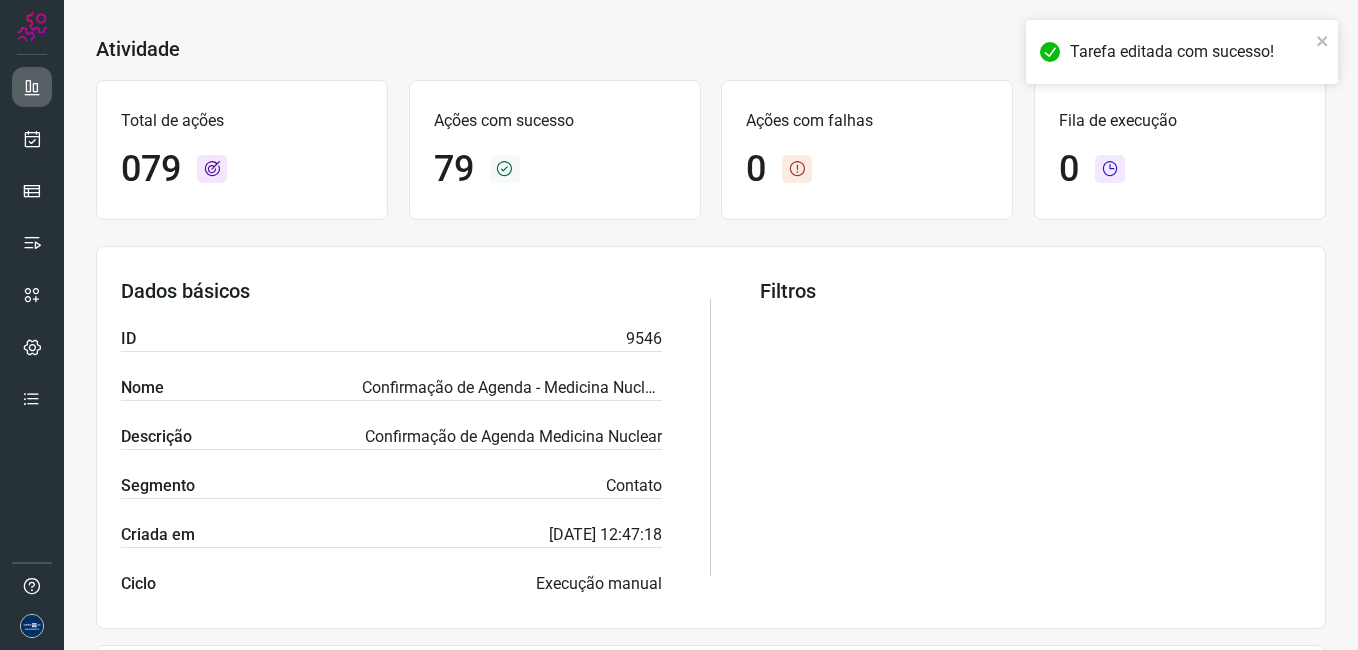 click at bounding box center (32, 87) 